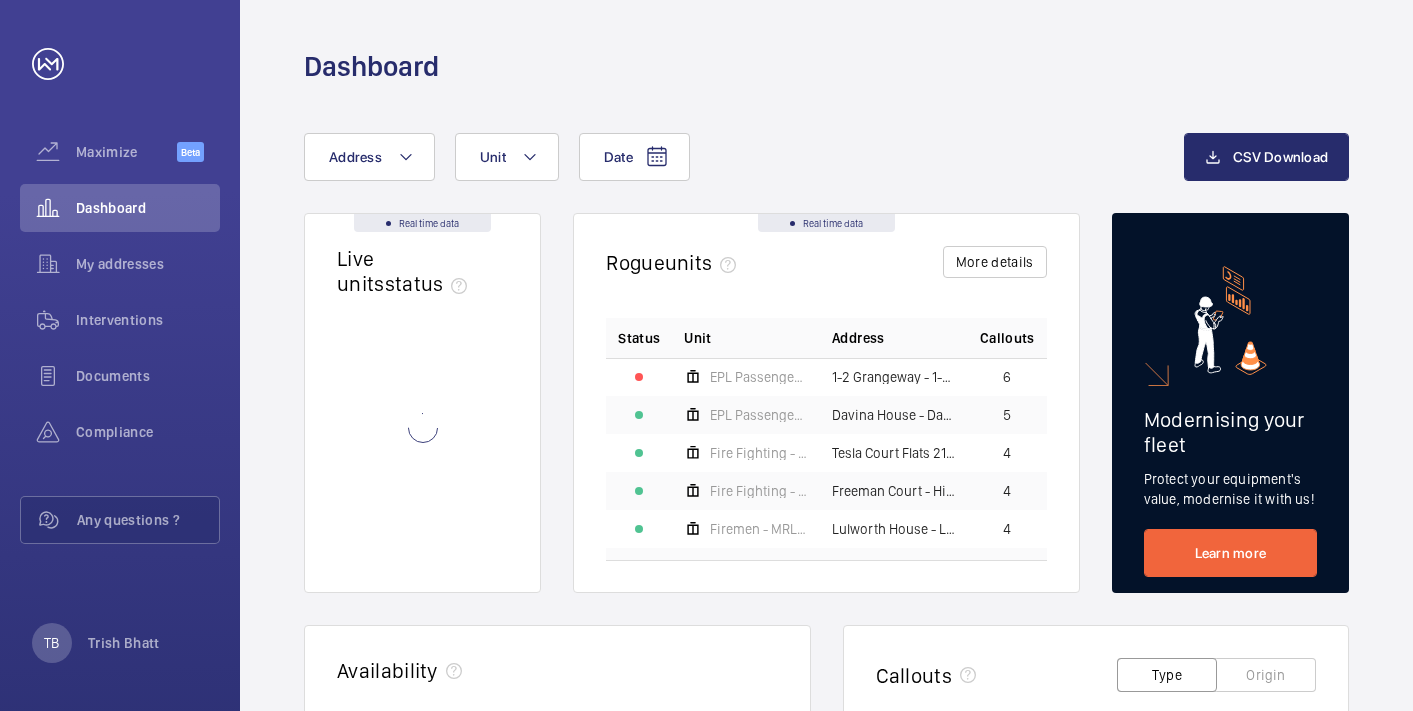 scroll, scrollTop: 0, scrollLeft: 0, axis: both 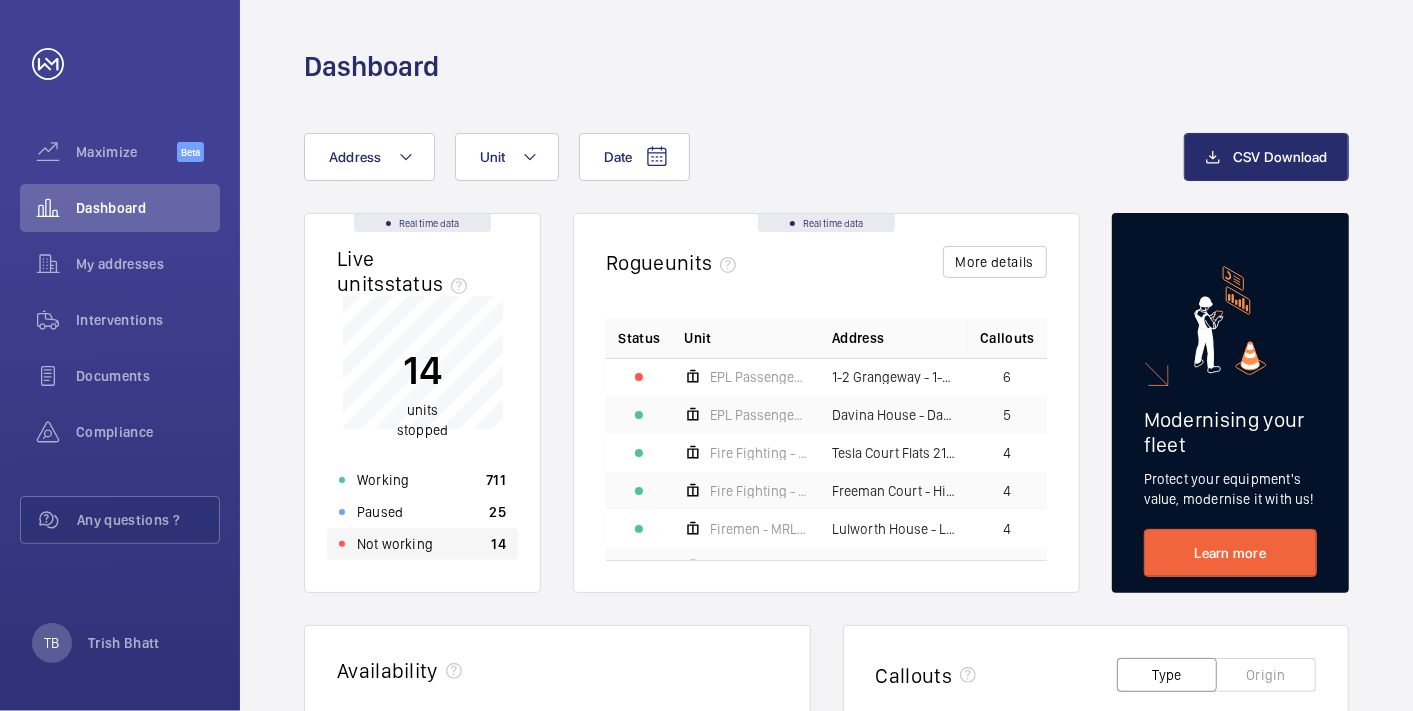 click on "Not working 14" 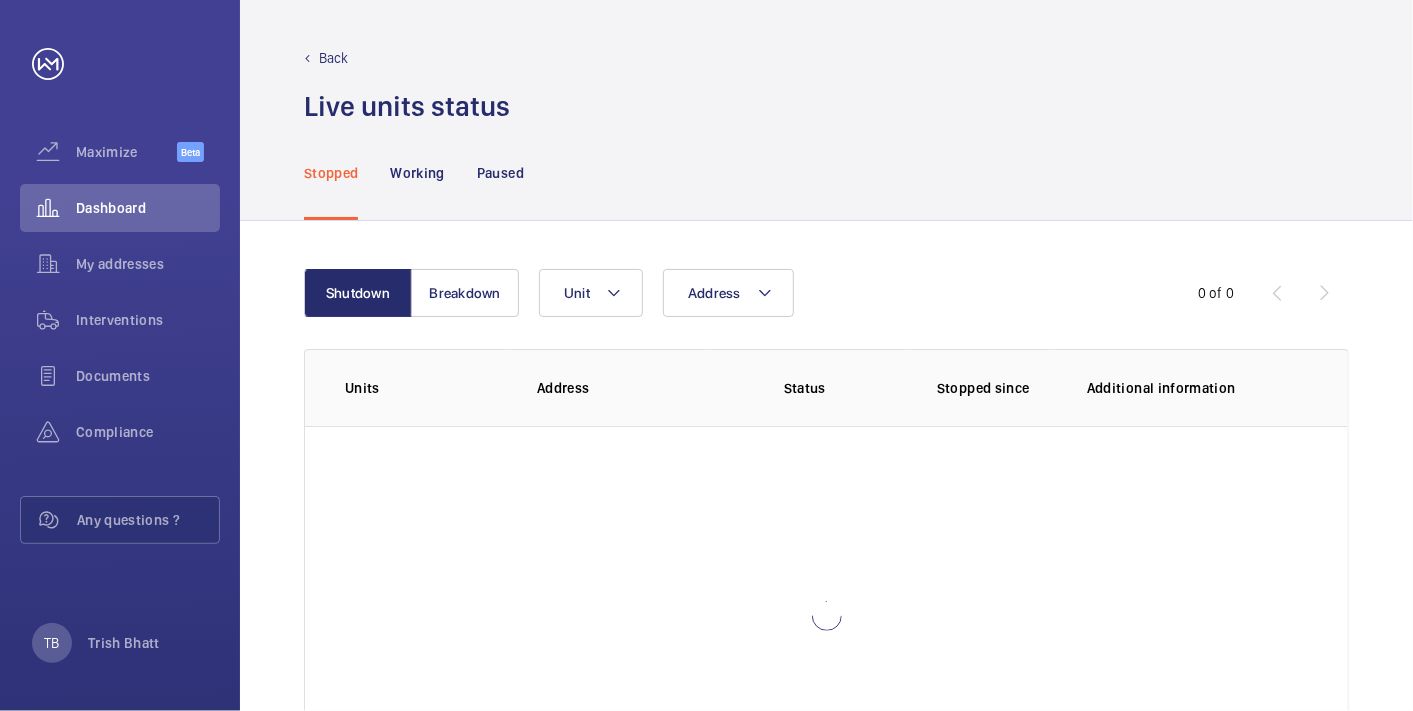 scroll, scrollTop: 142, scrollLeft: 0, axis: vertical 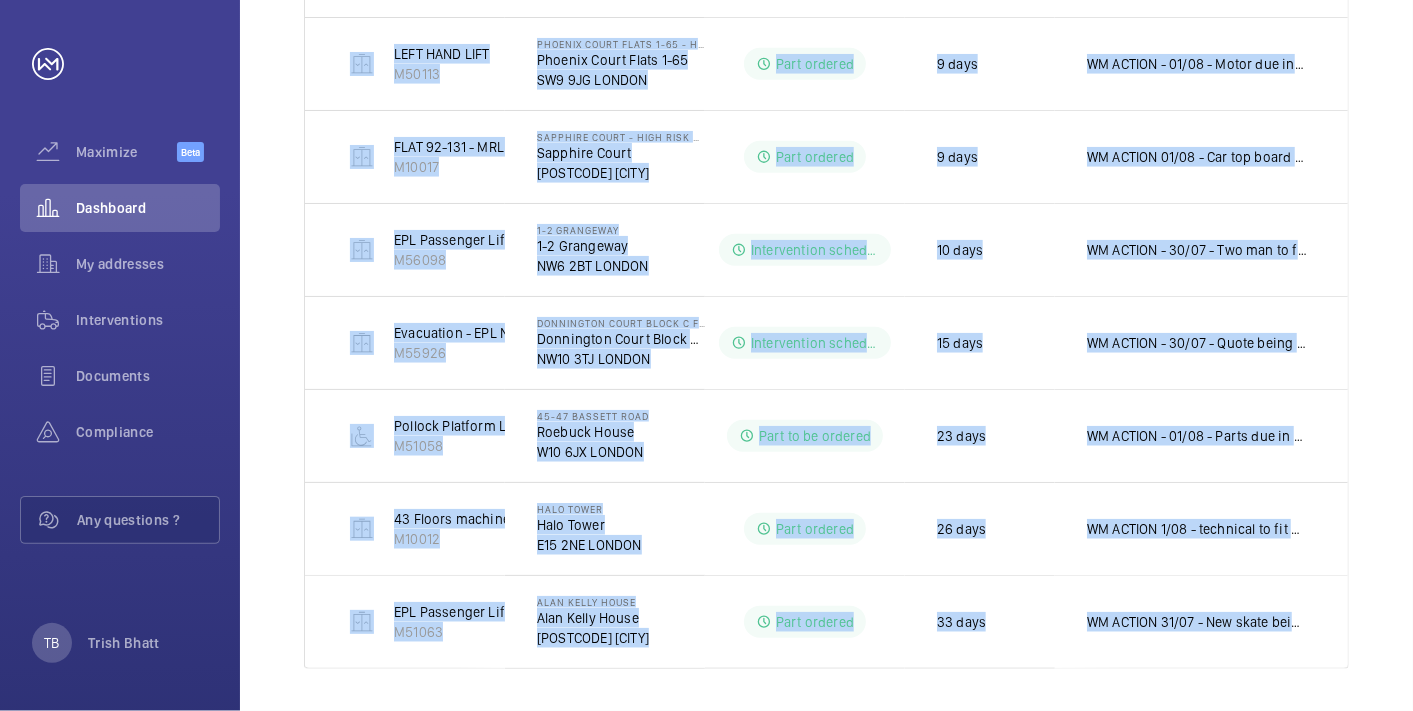 drag, startPoint x: 330, startPoint y: 299, endPoint x: 1361, endPoint y: 686, distance: 1101.2402 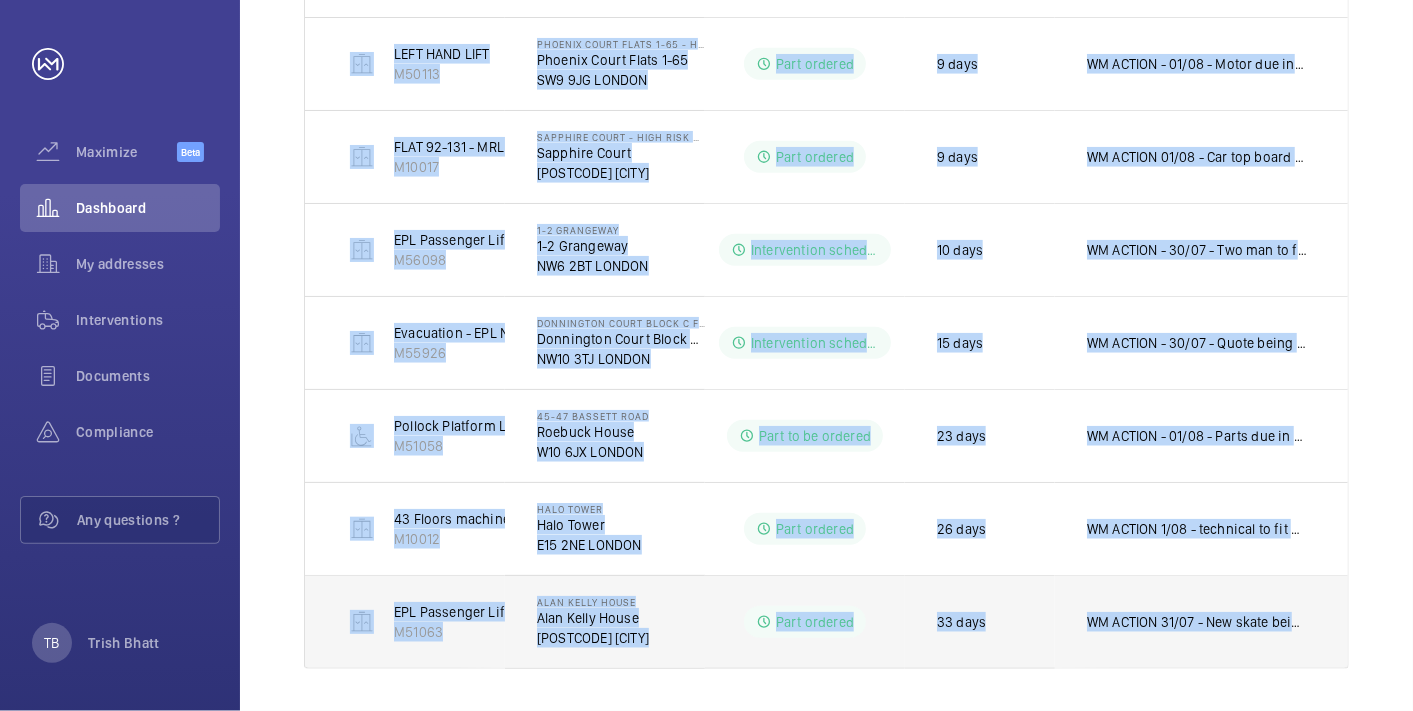 copy on "Evacuation - EPL No 2 Flats 22-44 Block B   M55892   [STREET] Block B Flats 22-44 - High Risk Building   [STREET] Block B Flats 22-44   [POSTCODE] [CITY]  No status 1 day No comment  RIGHT HAND LIFT   M50112   [STREET] Flats 1-65 - High Risk Building   [STREET] Flats 1-65   [POSTCODE] [CITY]  No status  2 days No comment  Firefighting - MRL Passenger Lift   M50328   [STREET] Flats 20-37 - High Risk Building   [STREET] Flats 20-37   [POSTCODE] [CITY]  Part to be ordered  4 days  WM ACTION - 31/07 - Sourcing part and eta
30/07 - Attended site, New transformer is required.    EPL Flats 2-14 Block B   M50011   [STREET] Flats 2-14 Block B   [STREET] Flats 2-14 Block B   [POSTCODE] [CITY]  Intervention scheduled  6 days  WM ACTION 31/07 - Re try attendance via residents
30/07 - No key in key safe
29/07 - Follow up today
28/07 -"No access to building. Site key safe empty and tenants refusing entry.   EPL Passenger Lift No 3 40-54   M56091   The Sidings Apartments   The Sidings Ap..." 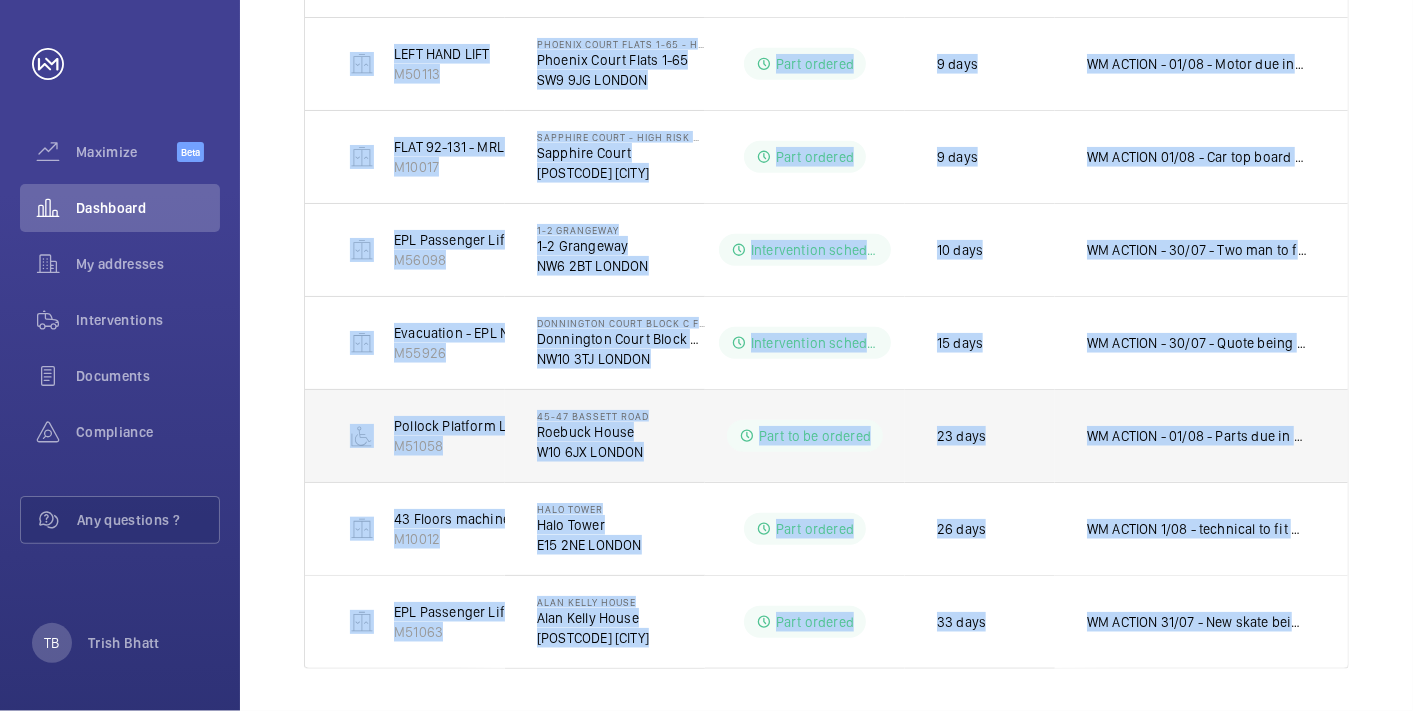 scroll, scrollTop: 0, scrollLeft: 0, axis: both 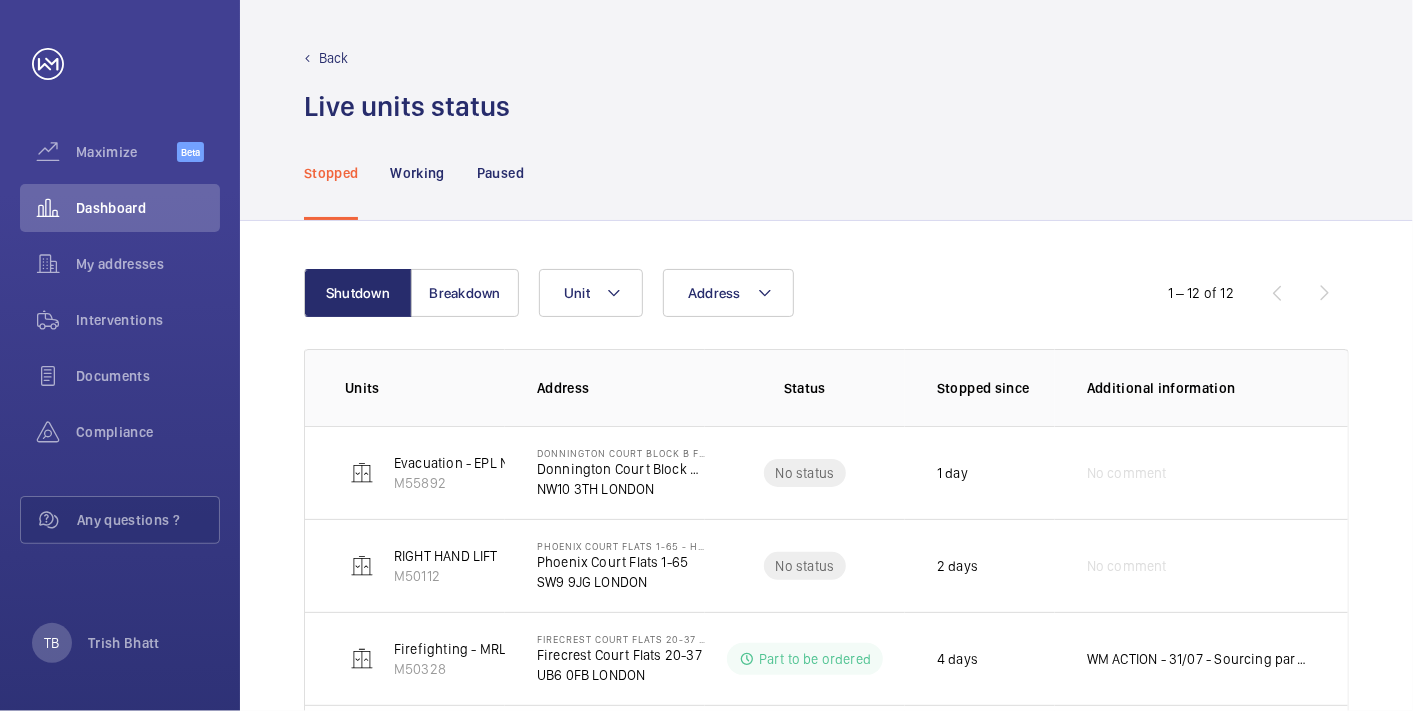 click on "Stopped Working Paused" 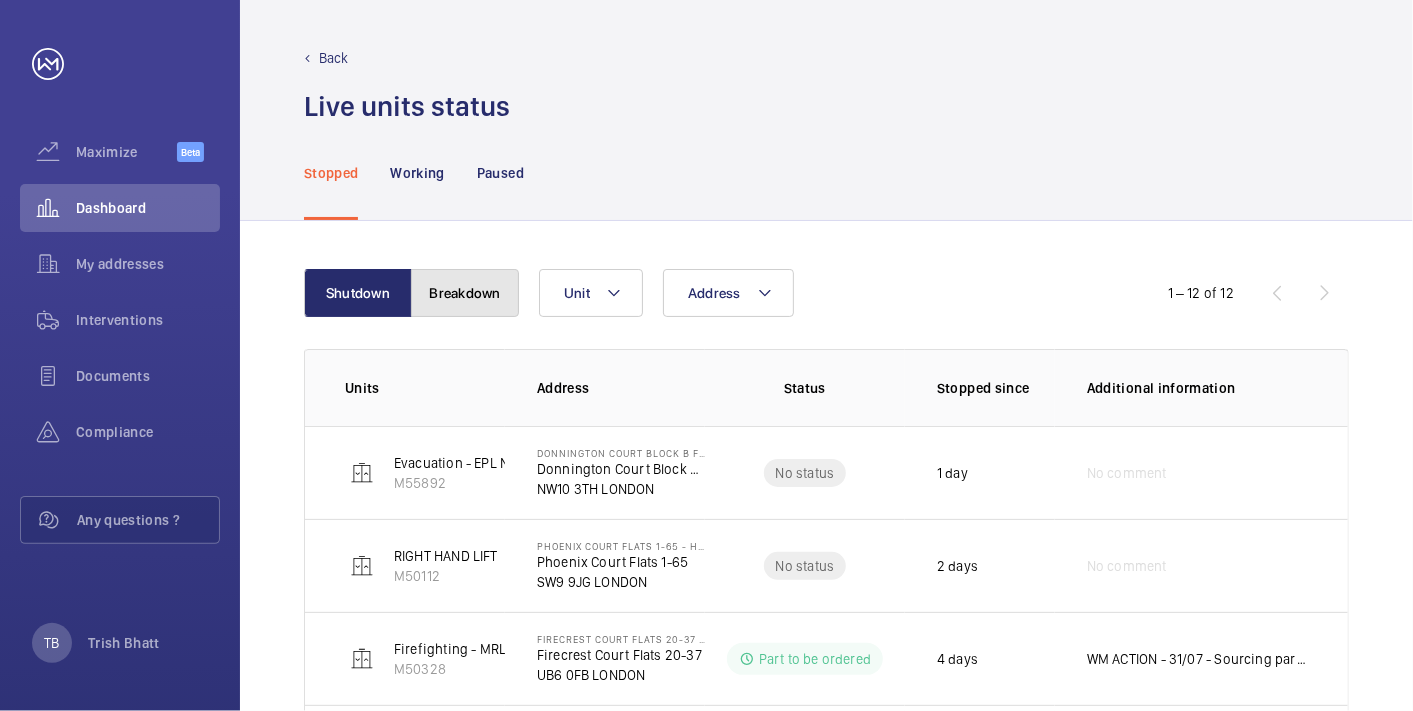 click on "Breakdown" 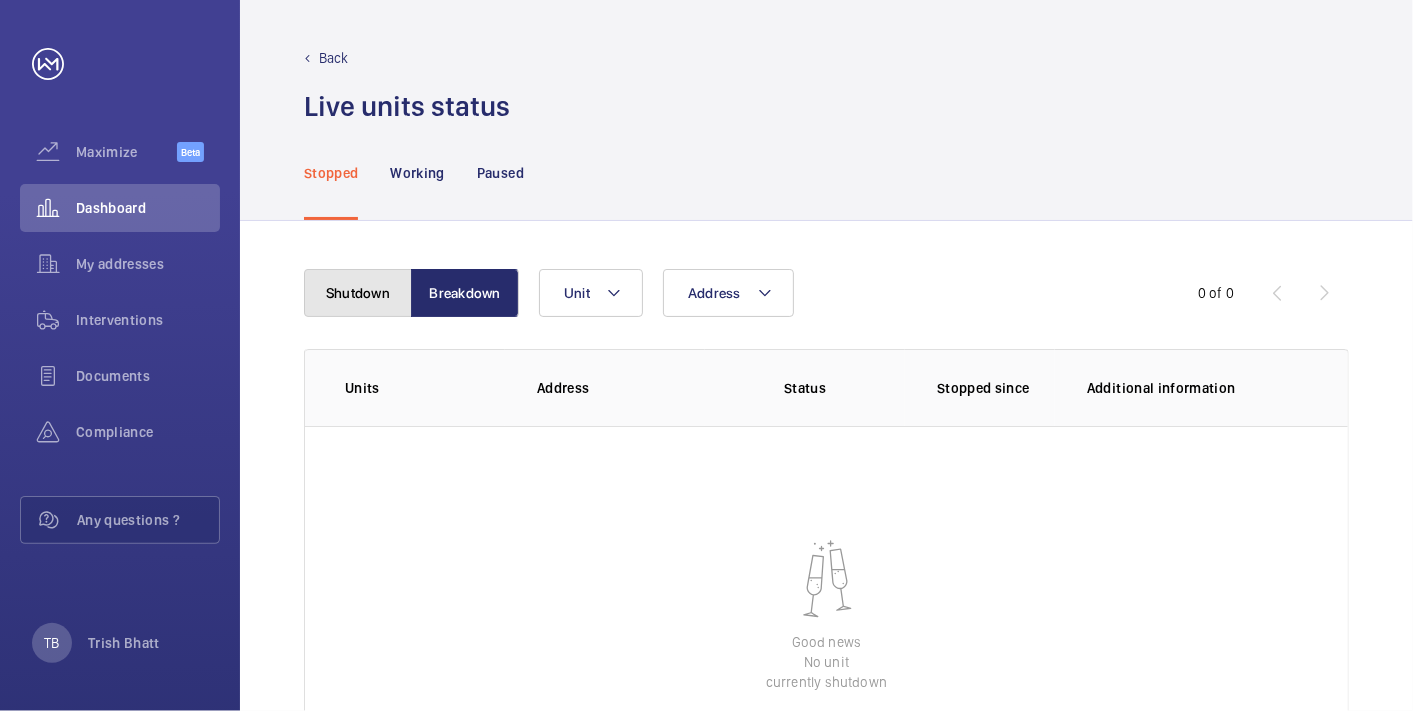 click on "Shutdown" 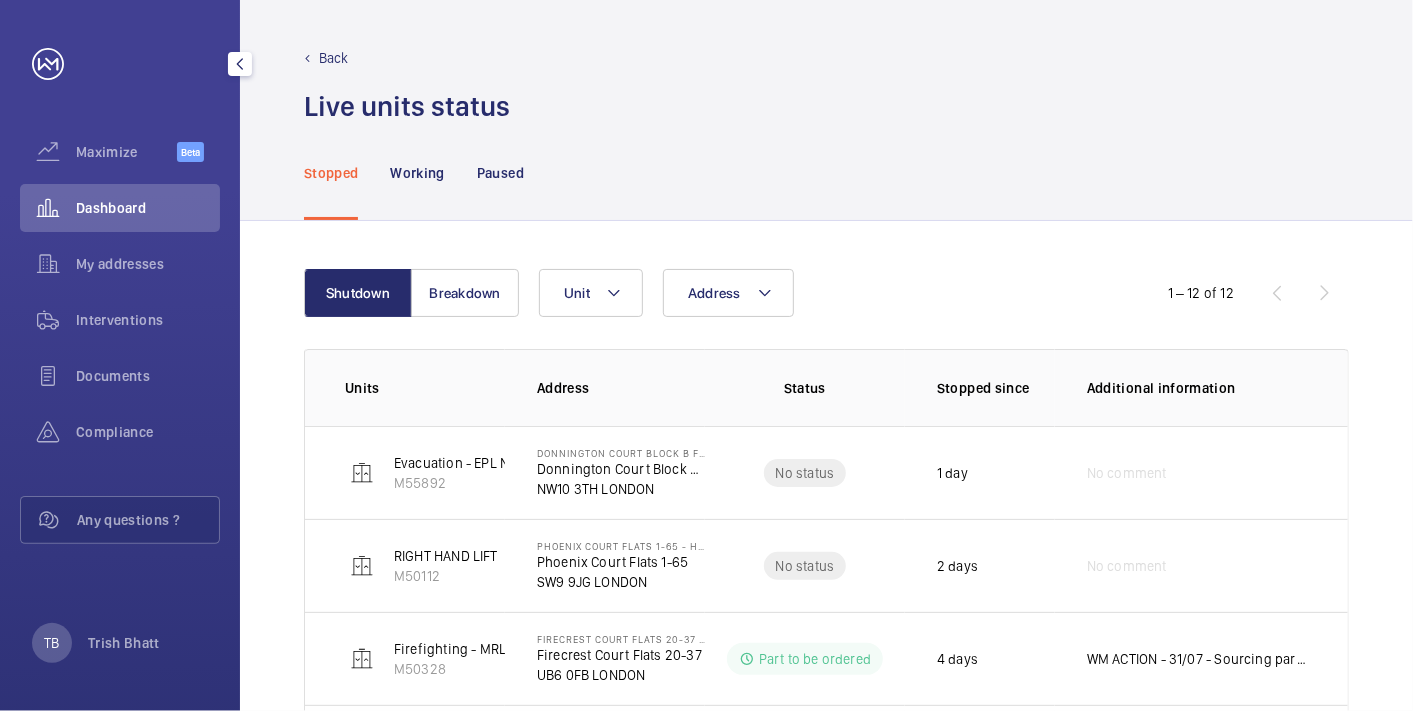 click on "Dashboard" 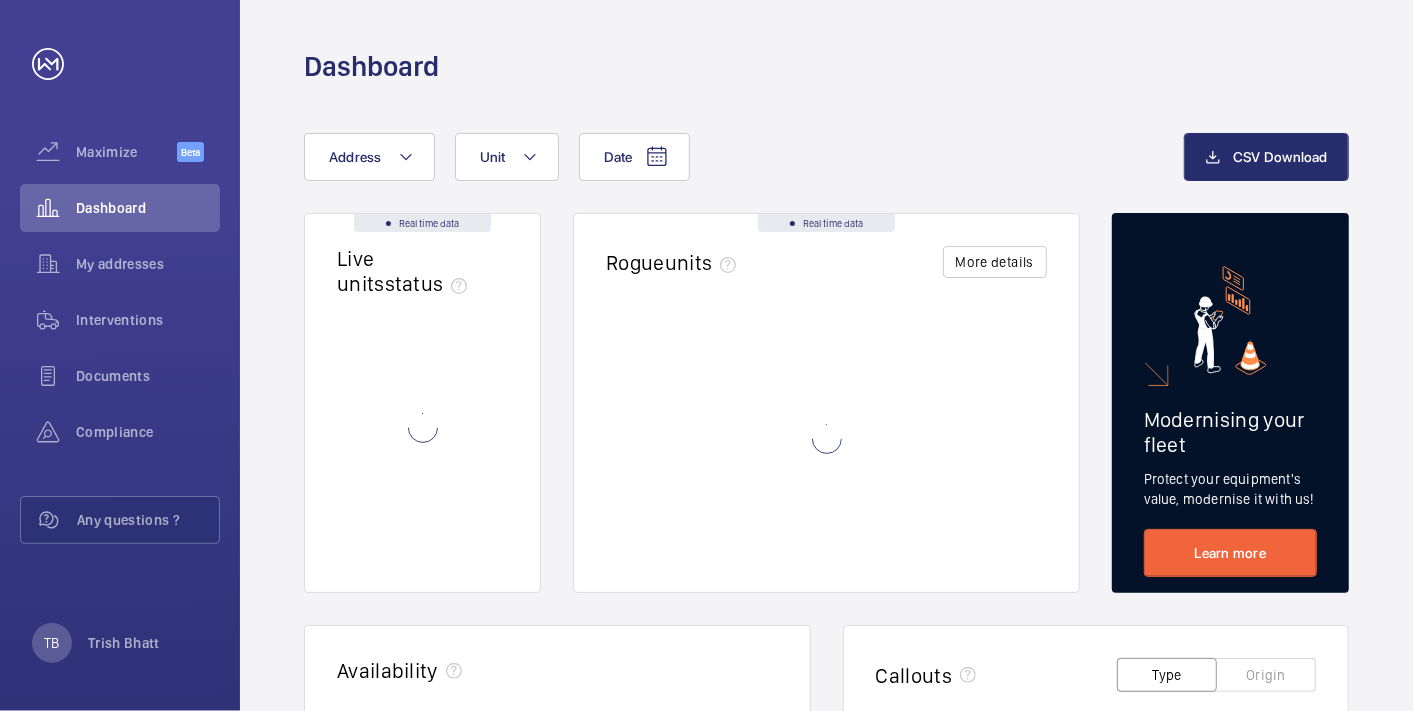click on "Date Address Unit CSV Download Real time data Live units  status﻿ Real time data Rogue  units More details Modernising your fleet Protect your equipment's
value, modernise it with us! Learn more  Availability  Callouts Type Origin Comparator Compare your addresses data Compare 3D Map Visualize your data on the map Visualize" 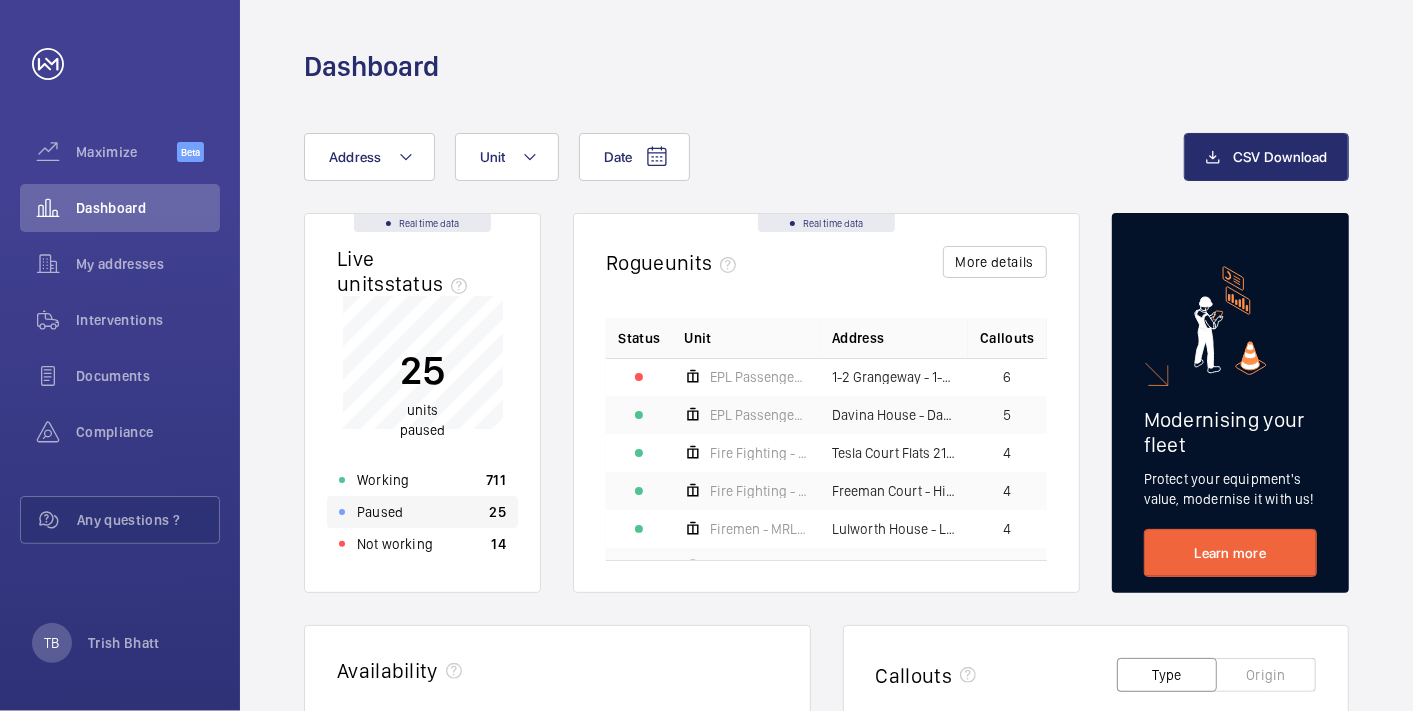 click on "Paused 25" 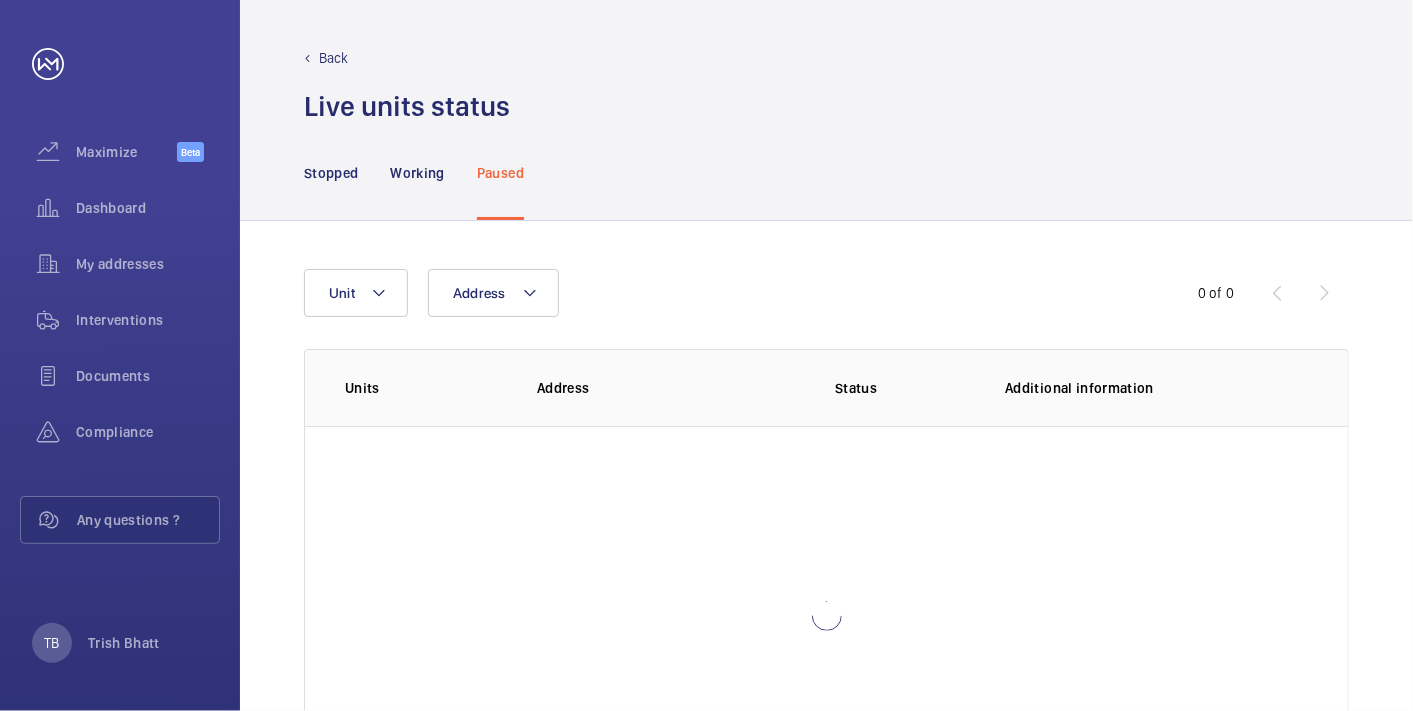 scroll, scrollTop: 142, scrollLeft: 0, axis: vertical 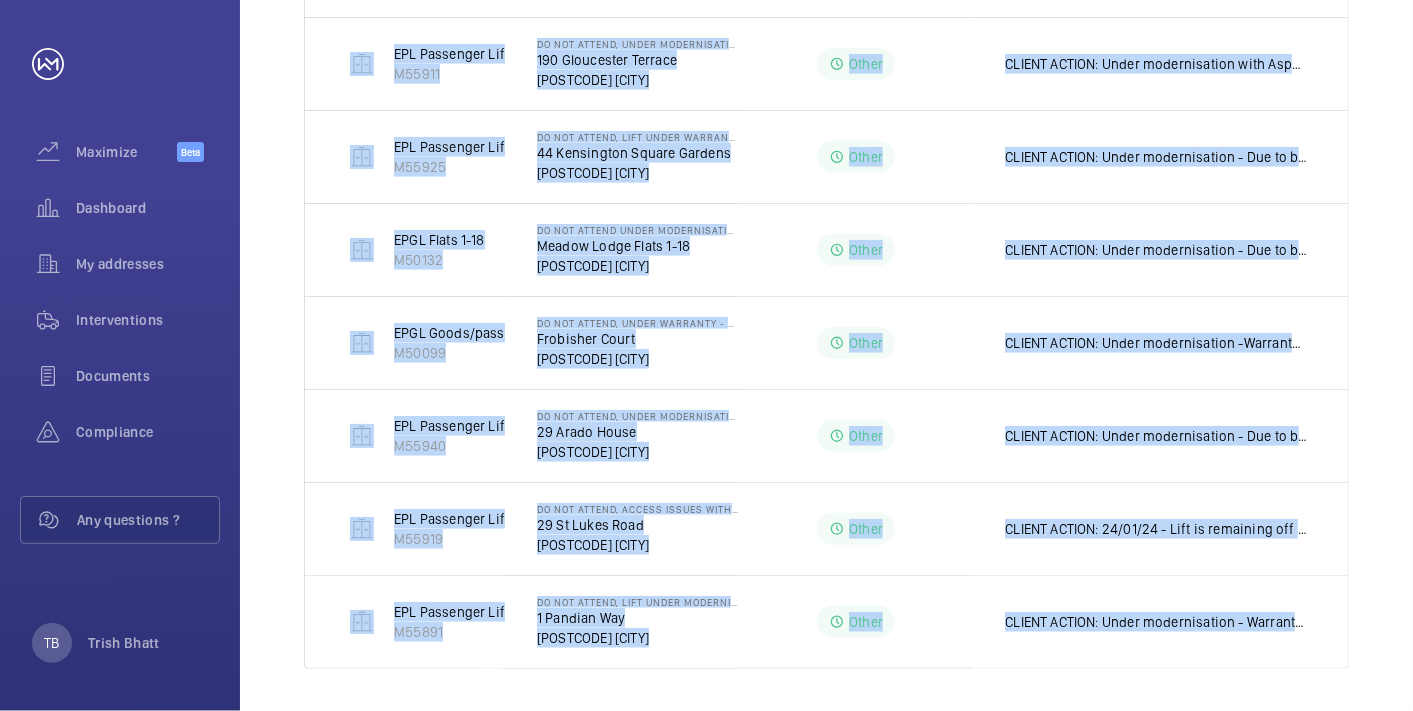 drag, startPoint x: 322, startPoint y: 300, endPoint x: 1376, endPoint y: 630, distance: 1104.4528 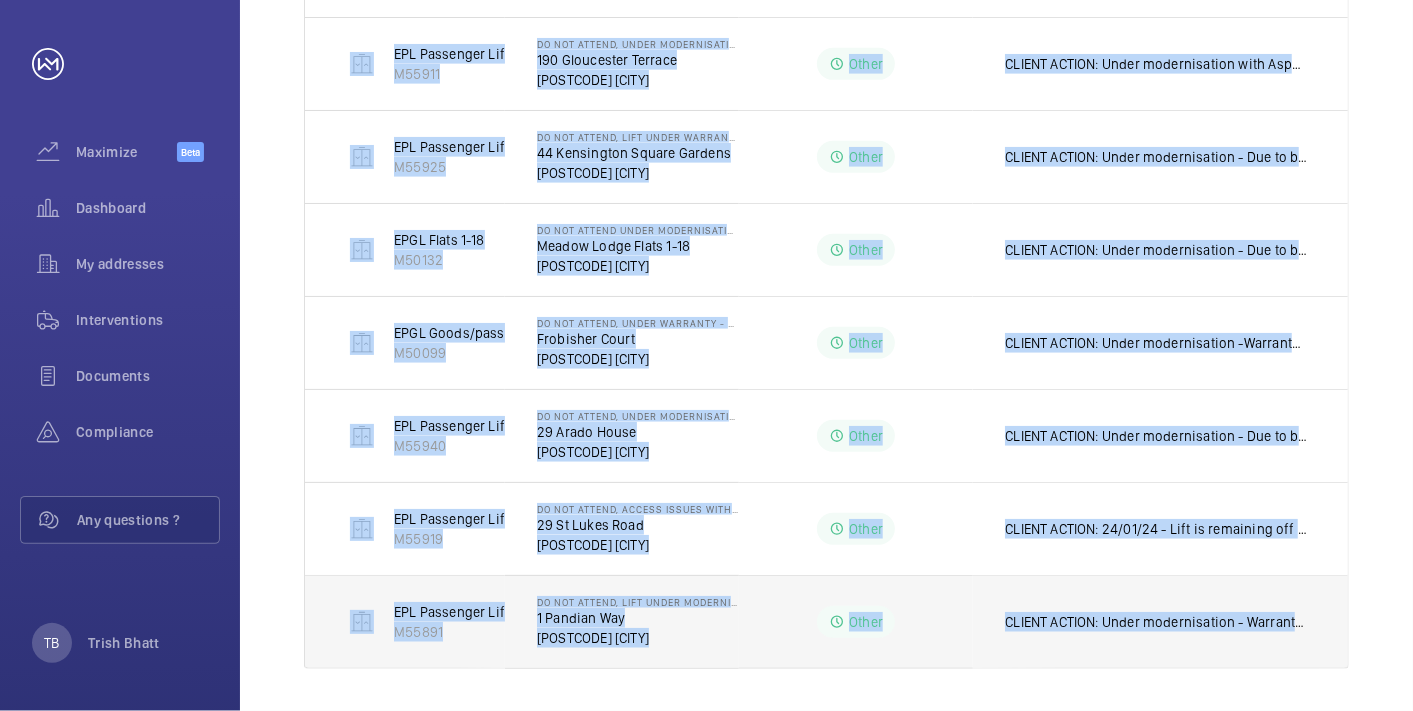 copy on "27/09/24 - HPL Passenger Lift No 2   M56167   [STREET]   [STREET]   [POSTCODE] [CITY]  Other  CLIENT ACTION - 12/06 - Empty blocks please shut lifts down    09/08/2024 - HPL Passenger Lift No 1   M56166   [STREET]   [STREET]   [POSTCODE] [CITY]  Other  CLIENT ACTION - 12/06 - Empty blocks please shut lifts down    EPL Passenger Lift   M55998   [STREET]   [STREET]   [POSTCODE] [CITY]  Other  CLIENT ACTION - Lift under modernisation.   EPL Passenger Lift   M55911   DO NOT ATTEND, UNDER MODERNISATION WITH ANOTHER COMPANY - [NUMBER] [STREET]   [NUMBER] [STREET]   [POSTCODE] [CITY]  Other  CLIENT ACTION:
Under modernisation with Aspect Lifts - end of warranty 16/12/2025    EPL Passenger Lift   M55925   DO NOT ATTEND, LIFT UNDER WARRANTY. [NUMBER] [STREET] Gardens   [NUMBER] [STREET] Gardens   [POSTCODE] [CITY]  Other  CLIENT ACTION:
Under modernisation - Due to be completed 09/06/25
EPGL Flats 1-18   M50132   DO NOT ATTEND UNDER MODERNISATION - [STREET] Flats 1-18  ..." 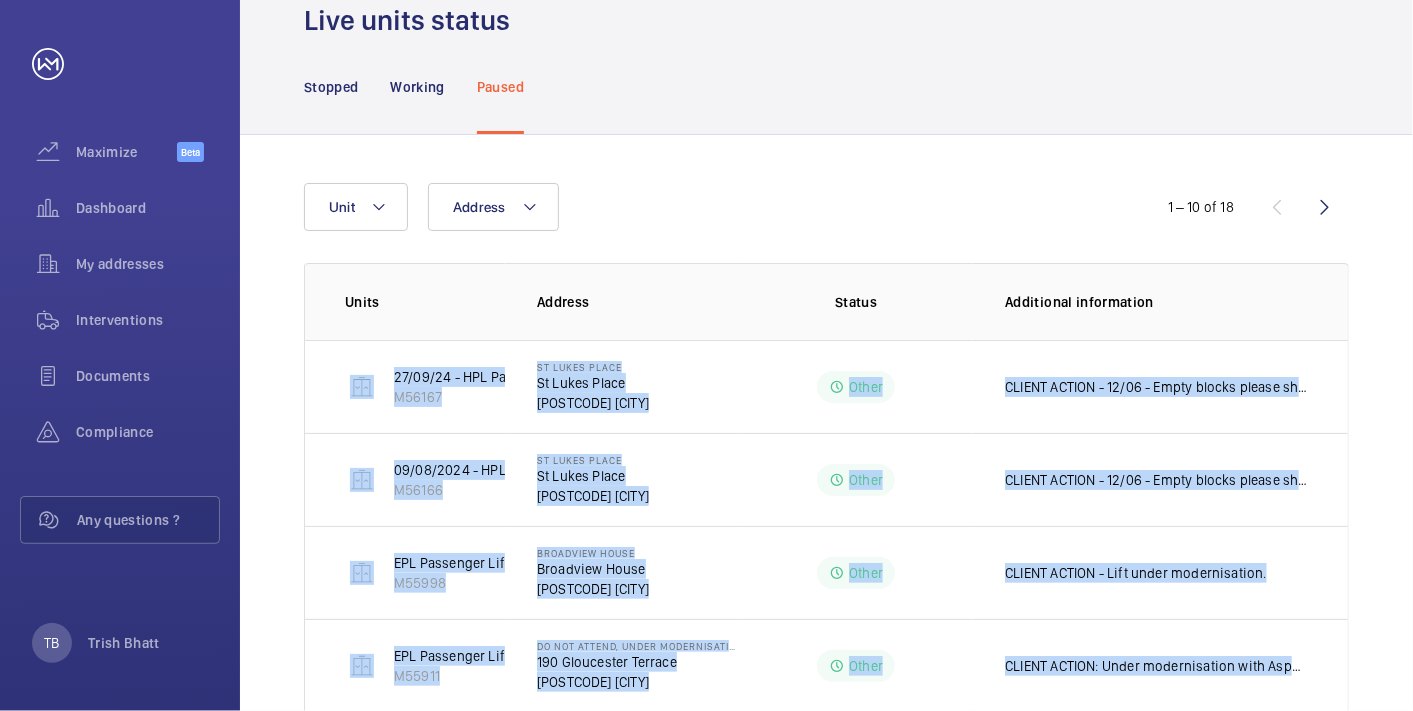 scroll, scrollTop: 0, scrollLeft: 0, axis: both 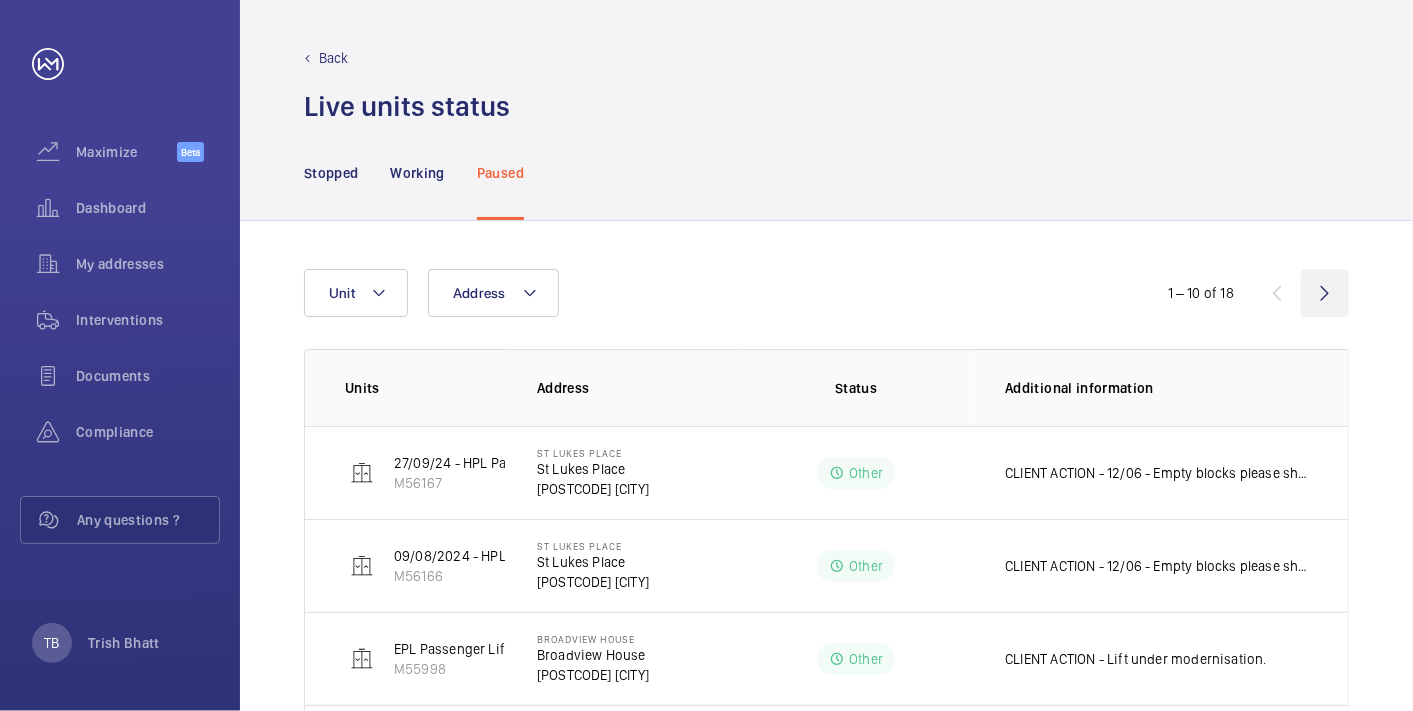 click 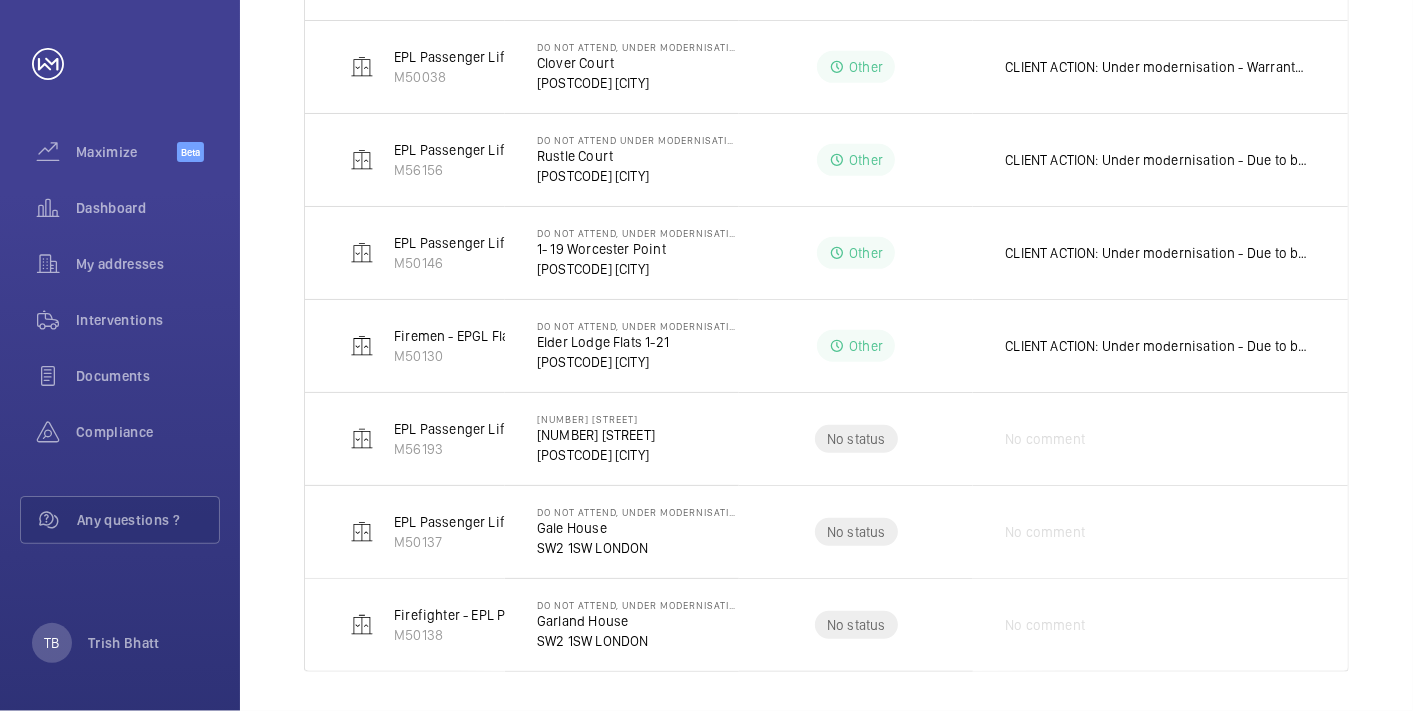 click on "Other" 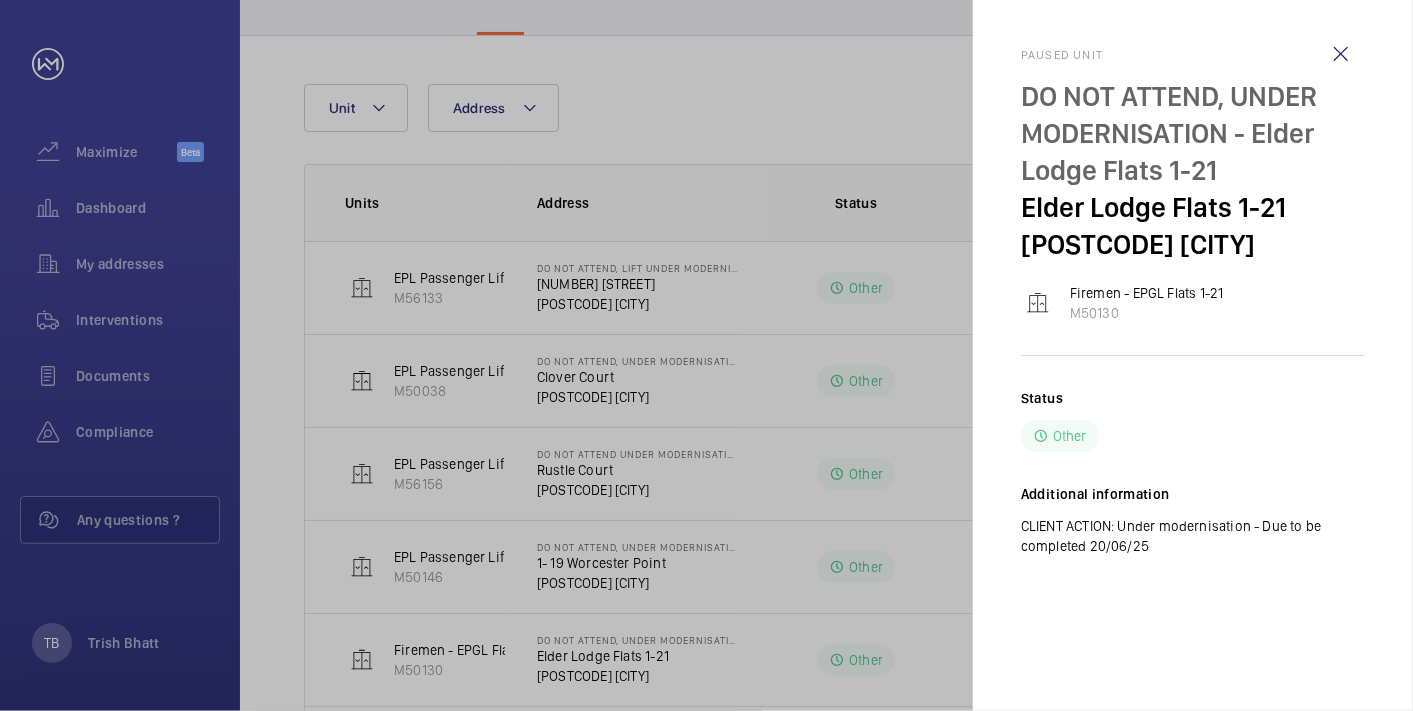 scroll, scrollTop: 181, scrollLeft: 0, axis: vertical 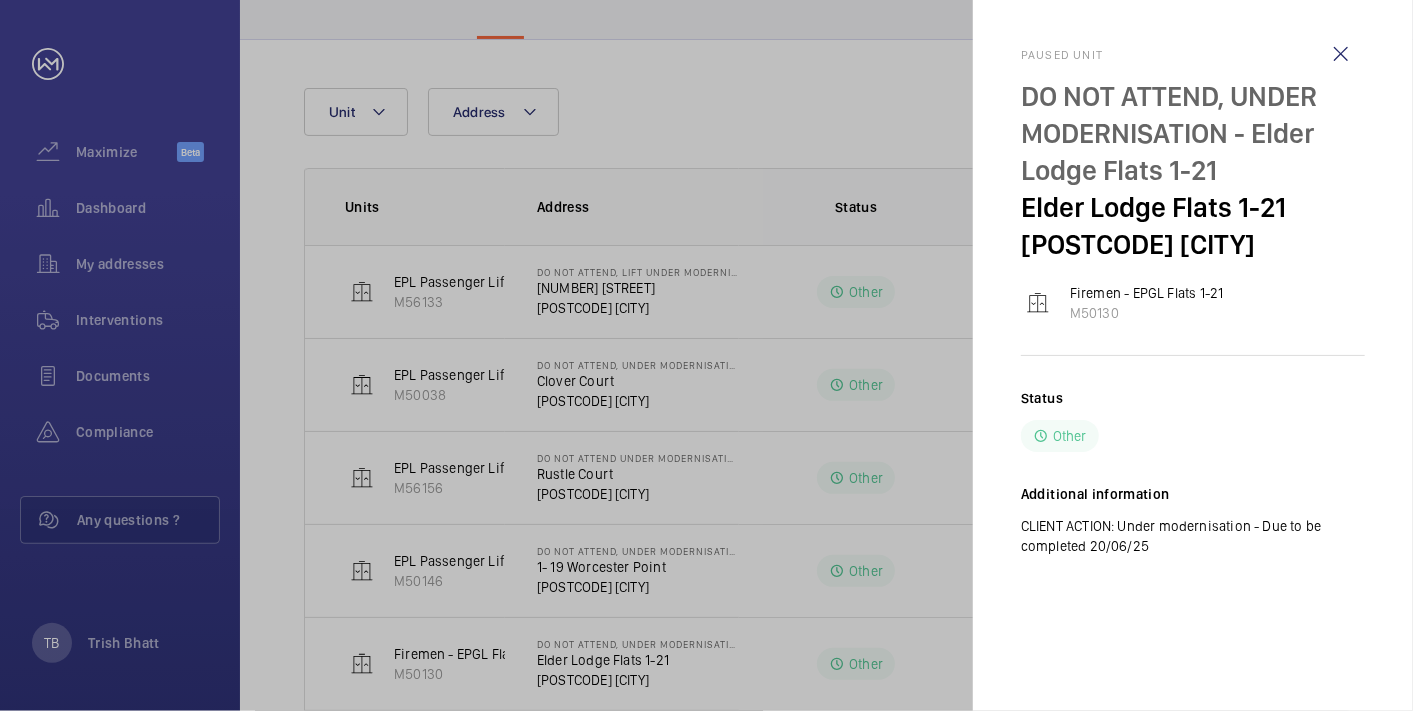 click 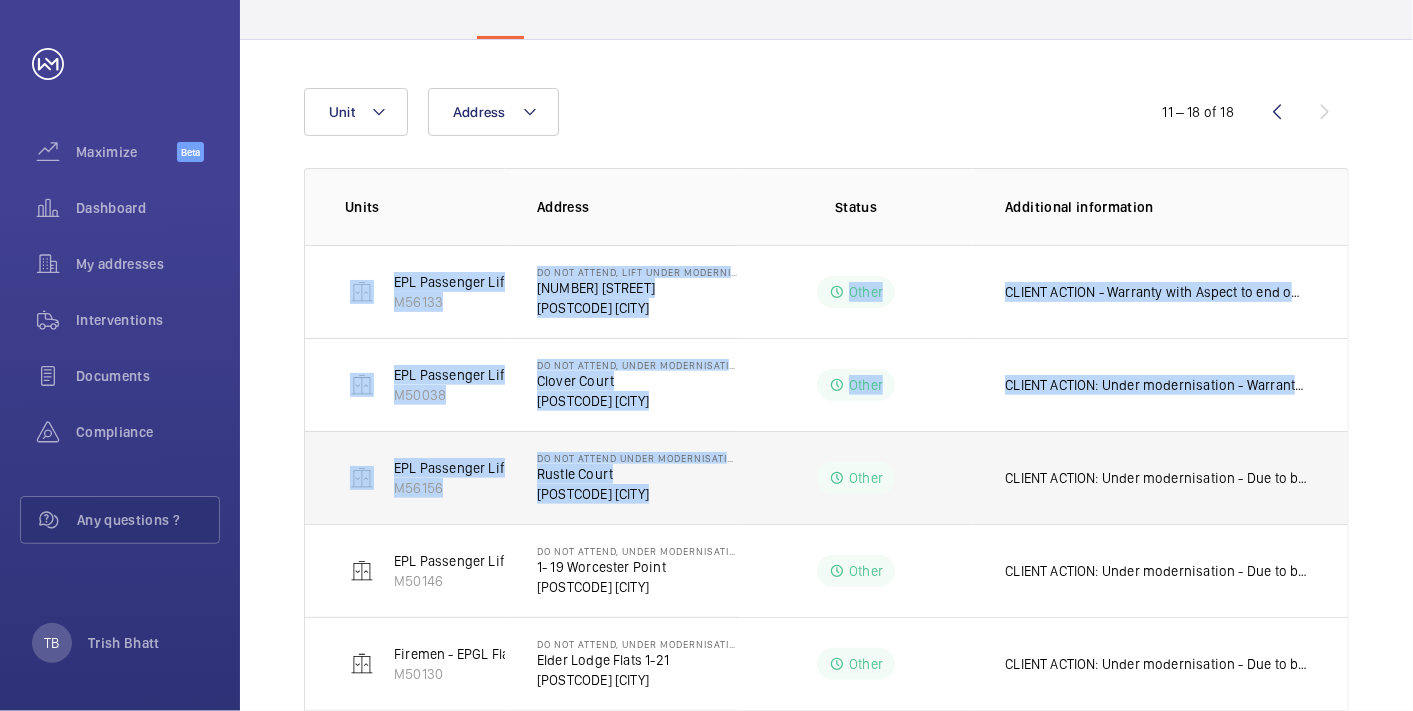 scroll, scrollTop: 503, scrollLeft: 0, axis: vertical 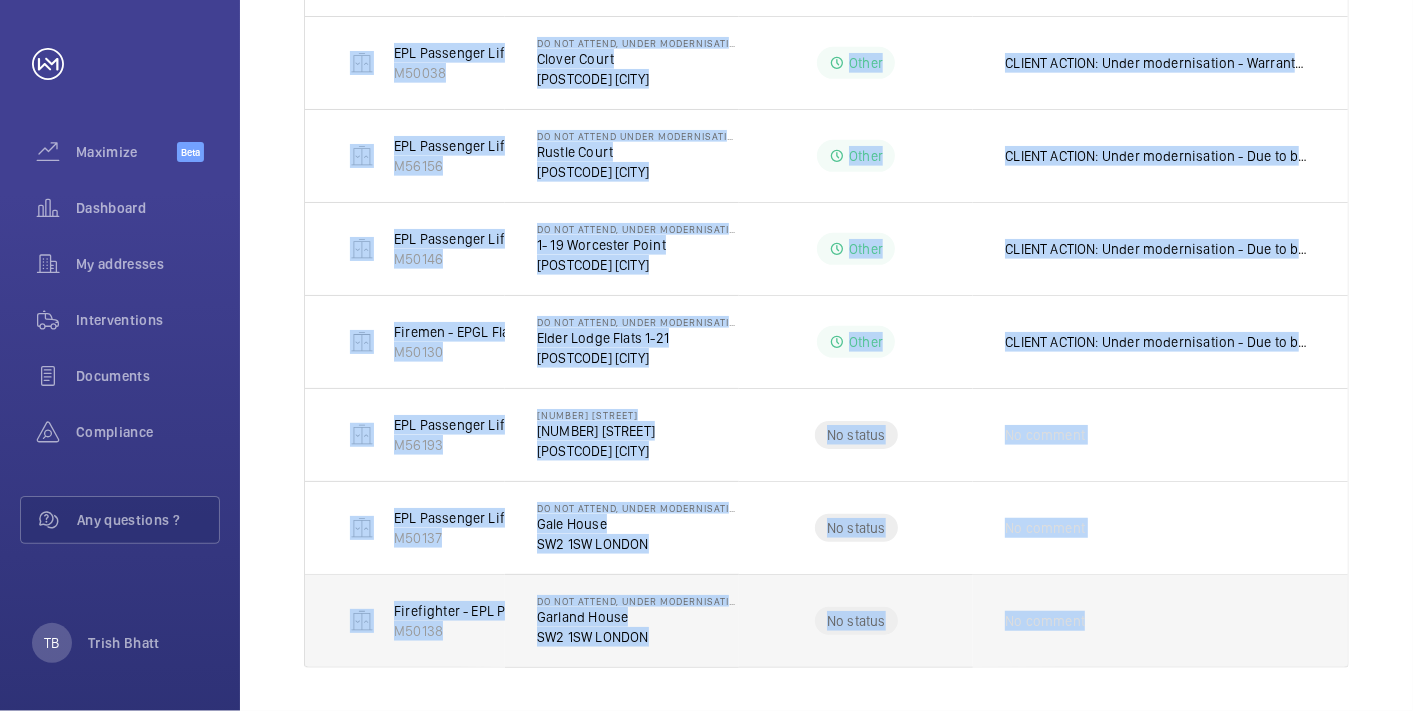 drag, startPoint x: 310, startPoint y: 276, endPoint x: 1128, endPoint y: 609, distance: 883.1835 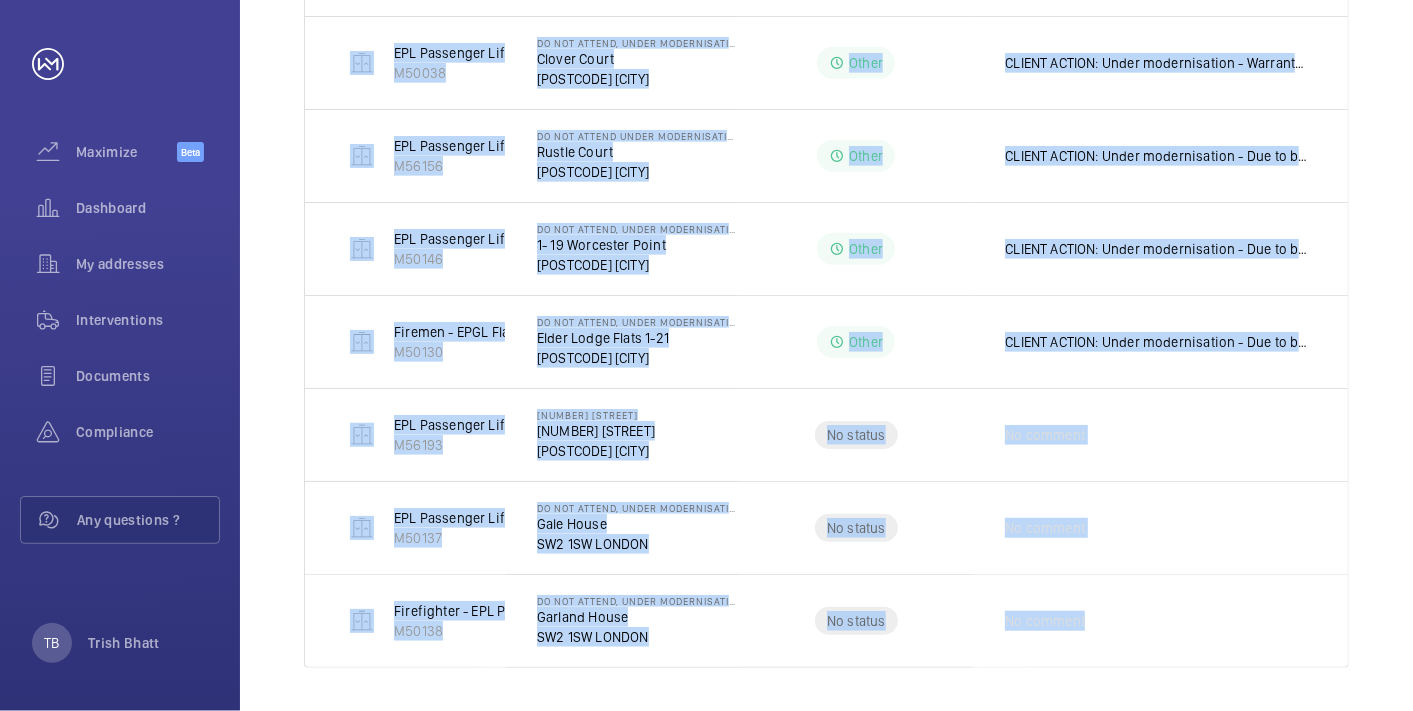 copy on "EPL Passenger Lift   M56133   DO NOT ATTEND, LIFT UNDER MODERNISATION - [NUMBER] [STREET] - High Risk Building   [NUMBER] [STREET]   [POSTCODE] [CITY]  Other  CLIENT ACTION - Warranty with Aspect to end on 21/08/2025   EPL Passenger Lift   M50038   DO NOT ATTEND, UNDER MODERNISATION - [STREET]   [STREET]   [POSTCODE] [CITY]  Other  CLIENT ACTION:
Under modernisation - Warranty with PIP to end on 24/03/26   EPL Passenger Lift   M56156   Do Not Attend Under Modernisation - [STREET]   [STREET]   [POSTCODE] [CITY]  Other  CLIENT ACTION:
Under modernisation - Due to be completed 28/08/25
EPL Passenger Lift Gen 2   M50146   DO NOT ATTEND, UNDER MODERNISATION - [NUMBER] [STREET]   [NUMBER]-[NUMBER] [STREET]   [POSTCODE] [CITY]  Other  CLIENT ACTION:
Under modernisation - Due to be completed 22/07/25   Firemen - EPGL Flats 1-21   M50130   DO NOT ATTEND, UNDER MODERNISATION - [STREET] Flats 1-21   [STREET] Flats 1-21   [POSTCODE] [CITY]  Other  CLIENT ACTION:
Under modernisation - Due to be completed 20/06/25..." 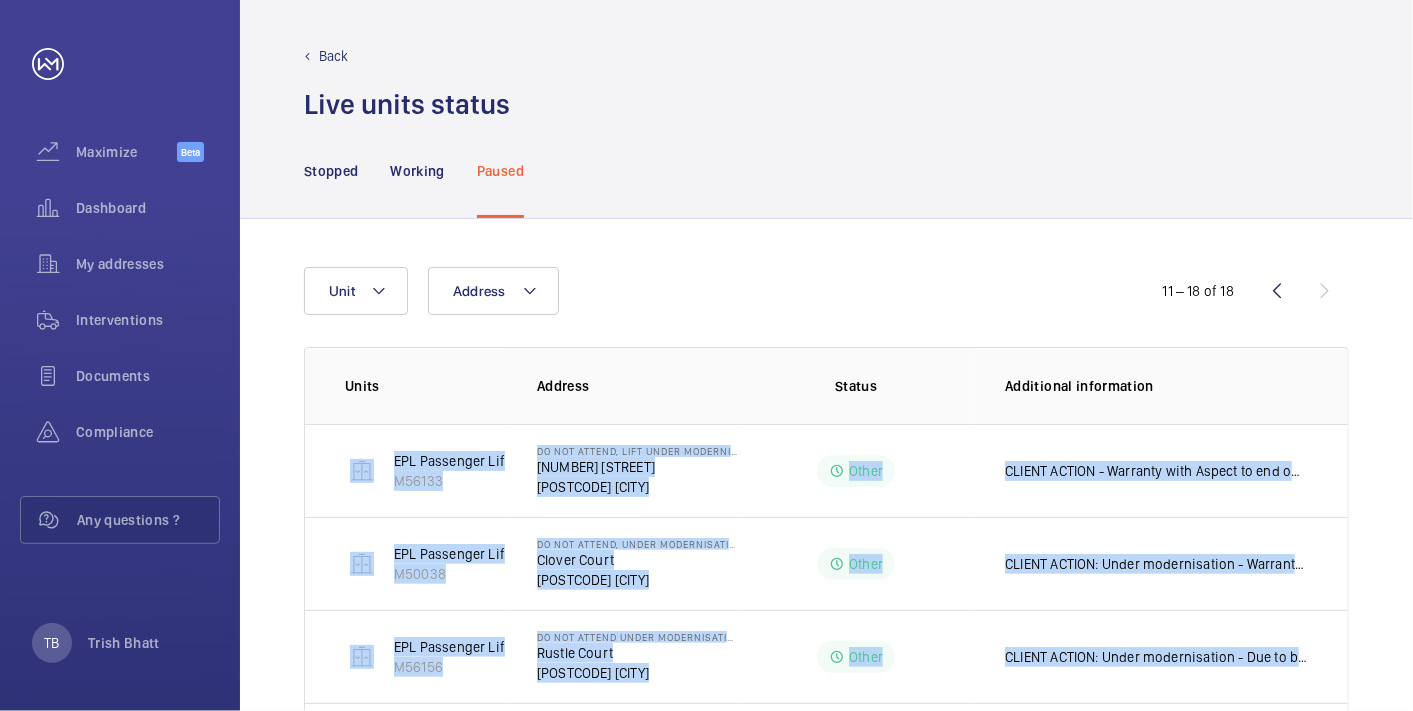 scroll, scrollTop: 0, scrollLeft: 0, axis: both 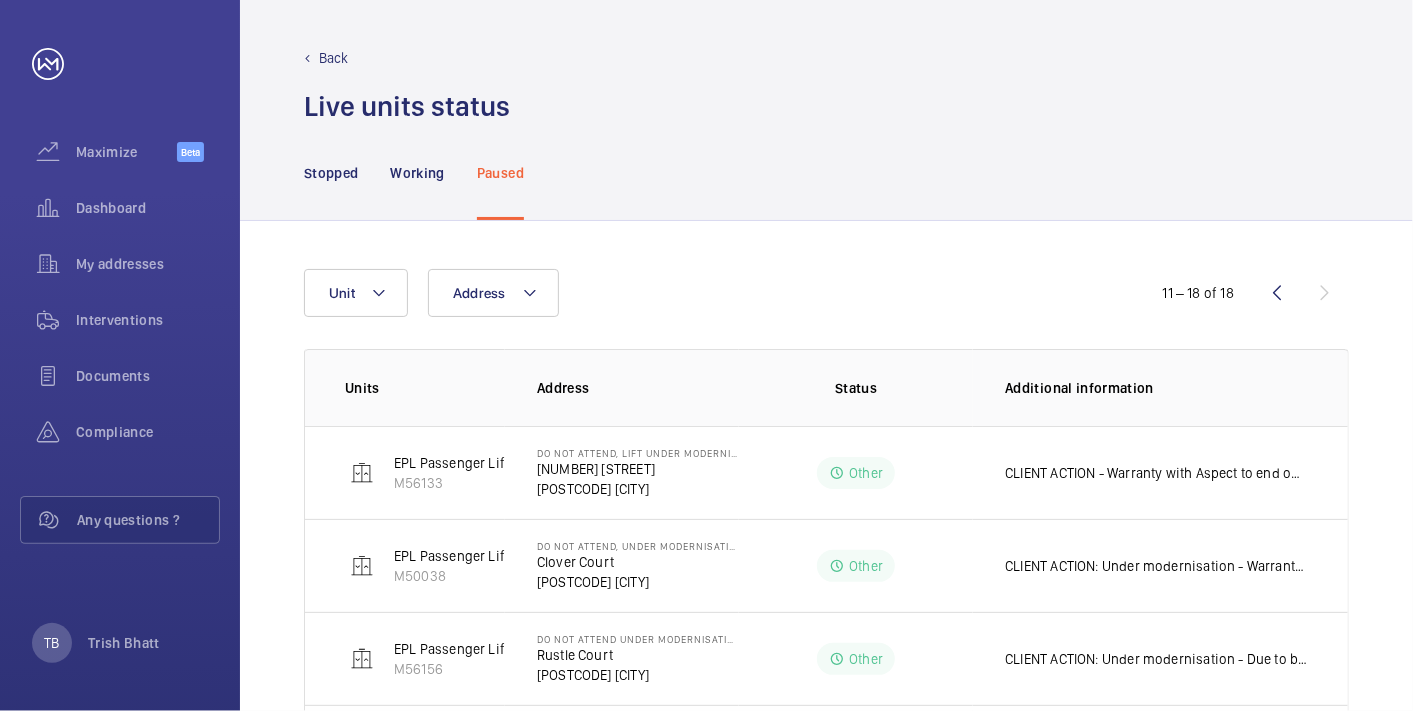click on "Address Unit" 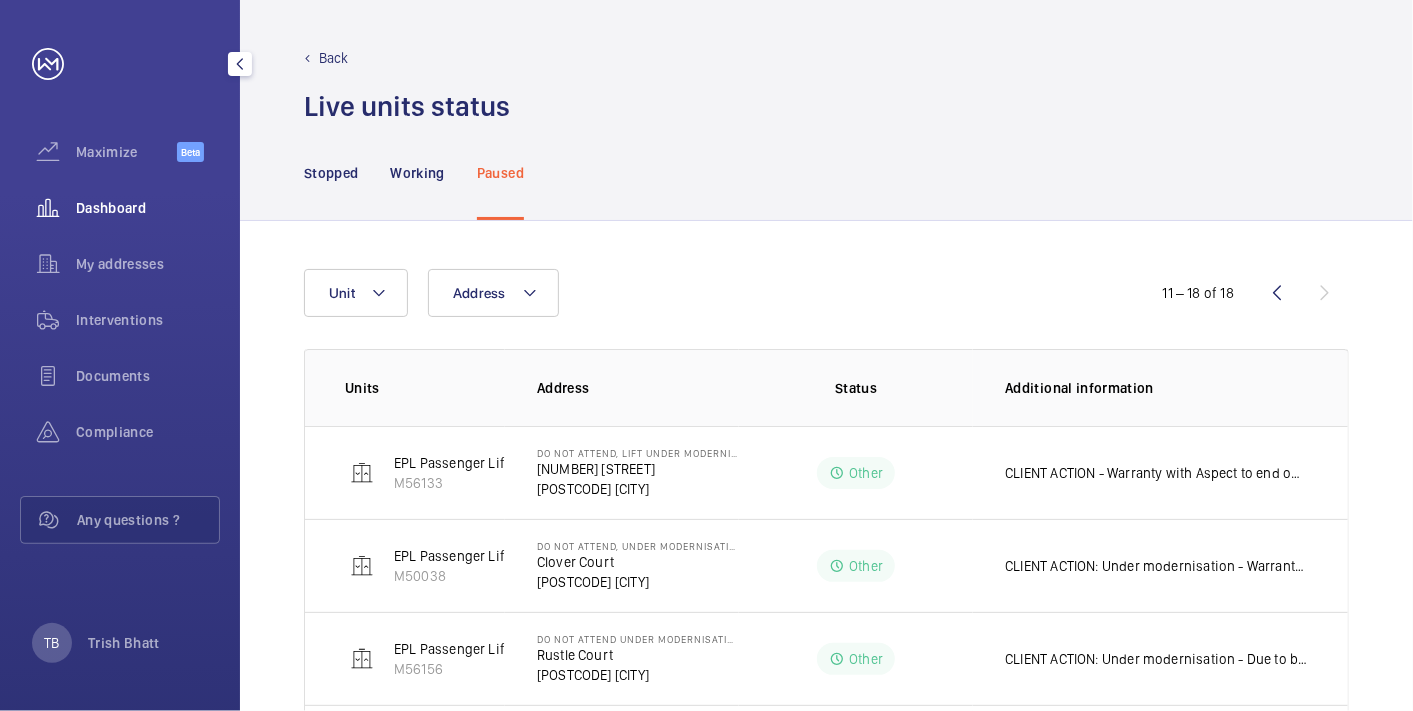 click on "Dashboard" 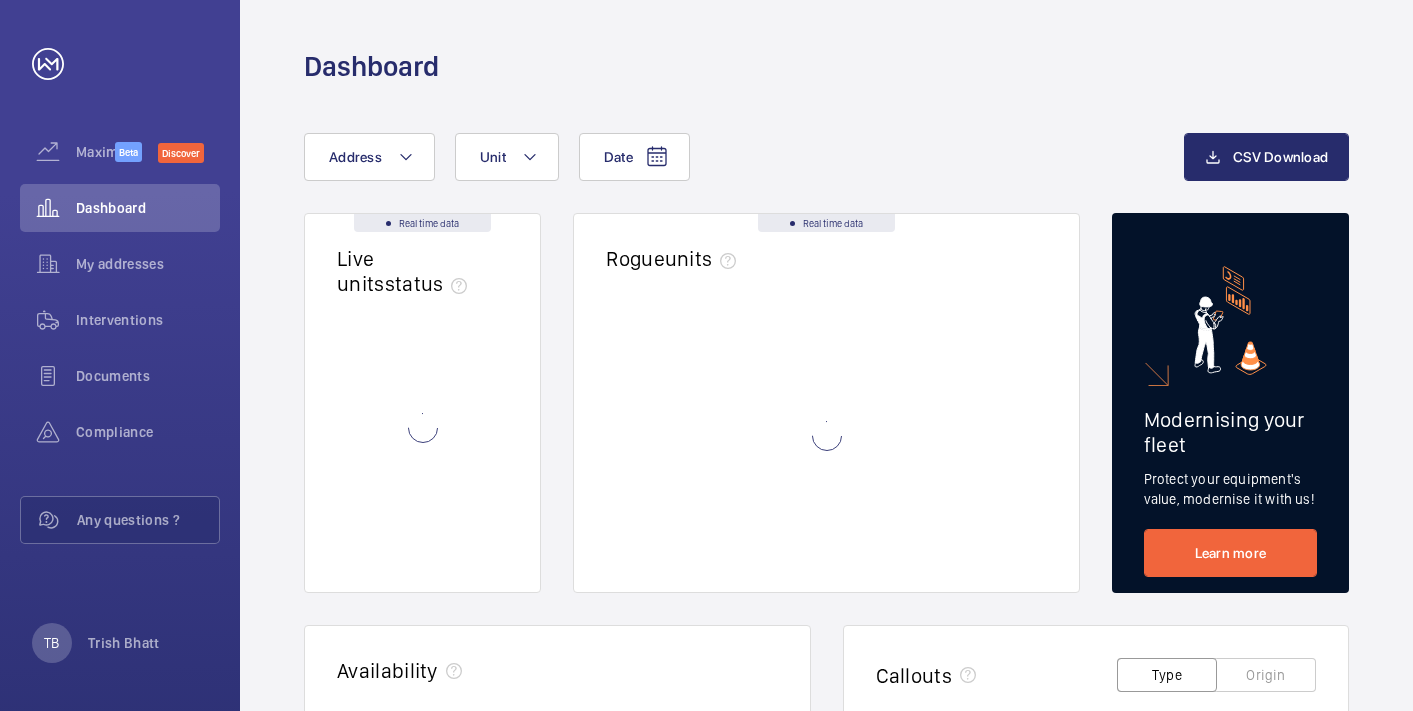 scroll, scrollTop: 0, scrollLeft: 0, axis: both 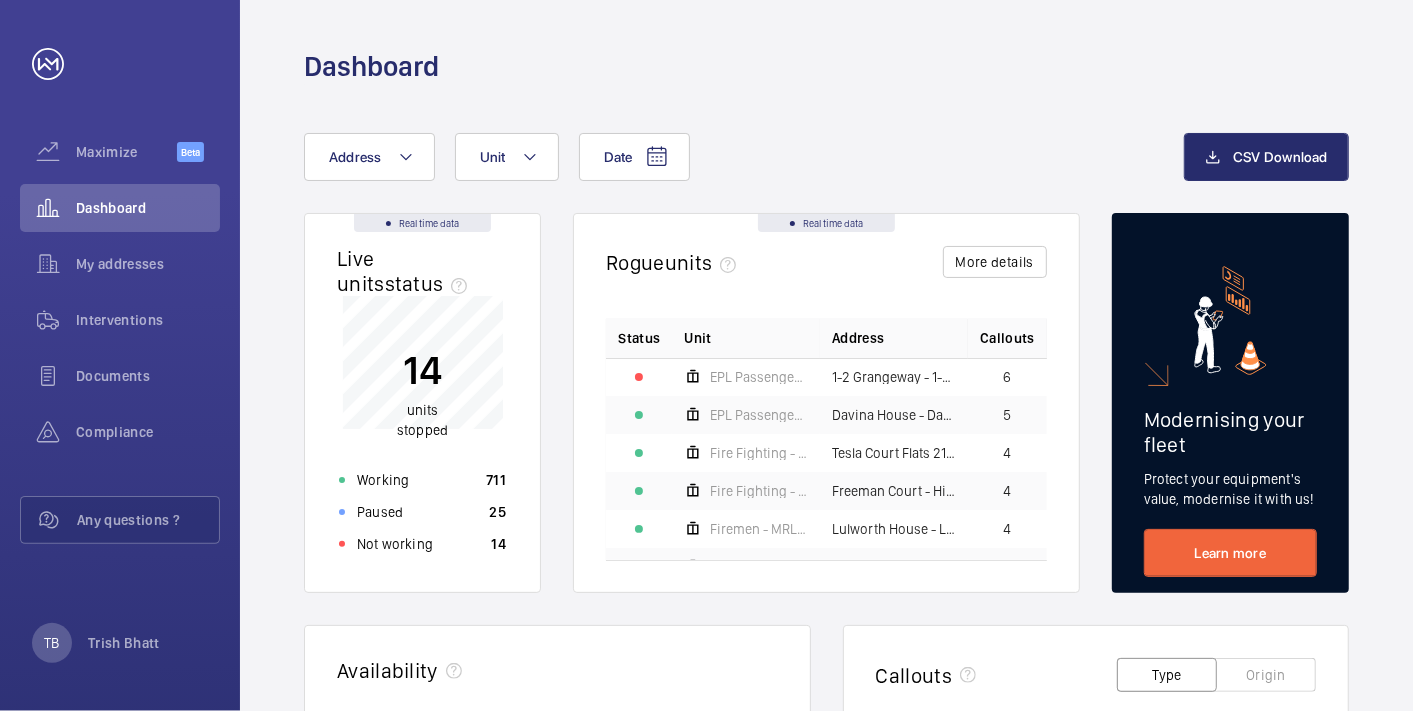 click on "Not working" 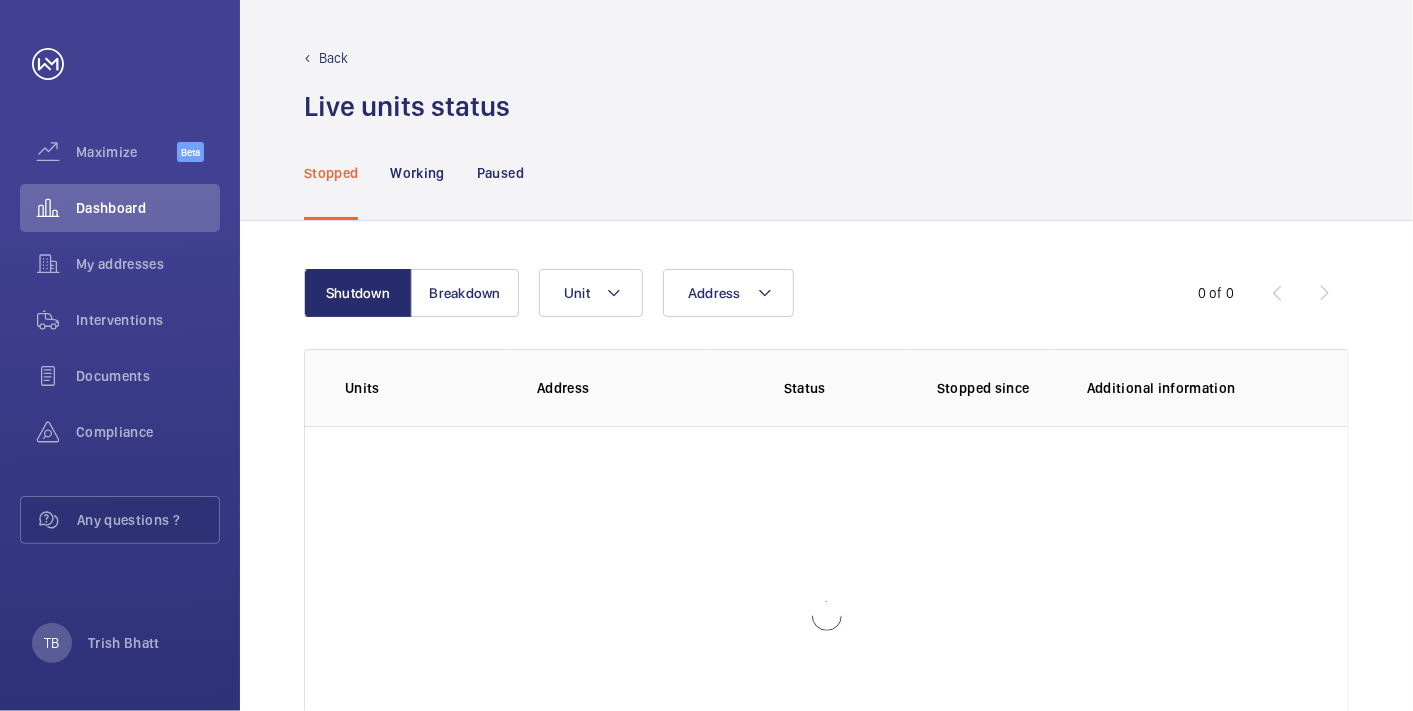 scroll, scrollTop: 142, scrollLeft: 0, axis: vertical 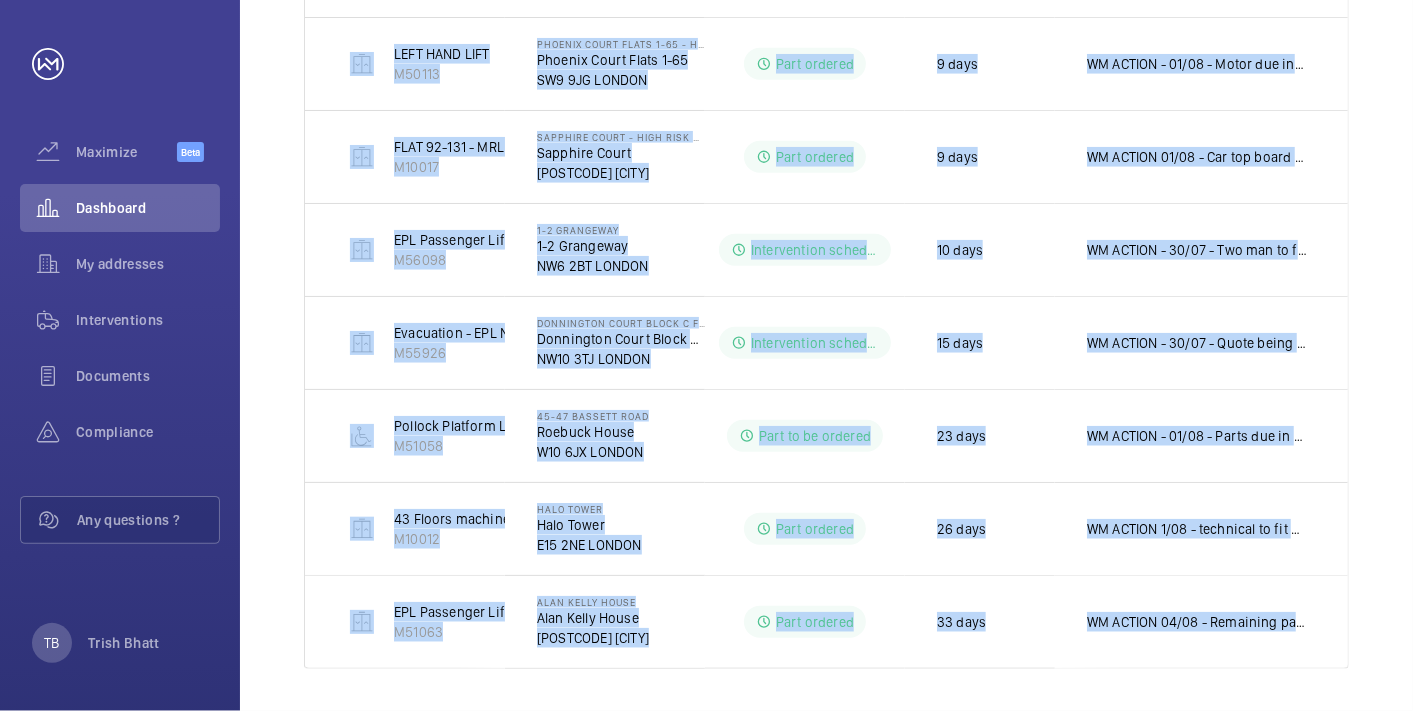 drag, startPoint x: 340, startPoint y: 241, endPoint x: 1412, endPoint y: 613, distance: 1134.7106 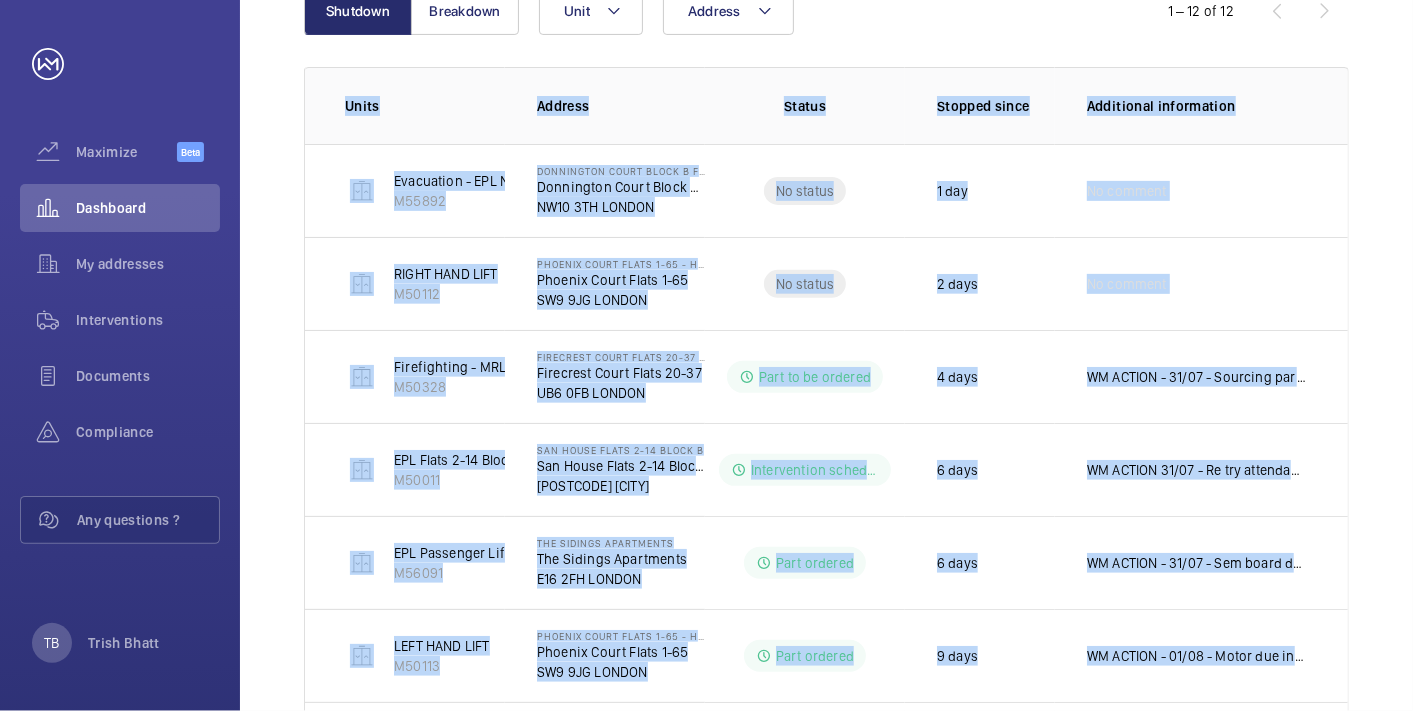 scroll, scrollTop: 96, scrollLeft: 0, axis: vertical 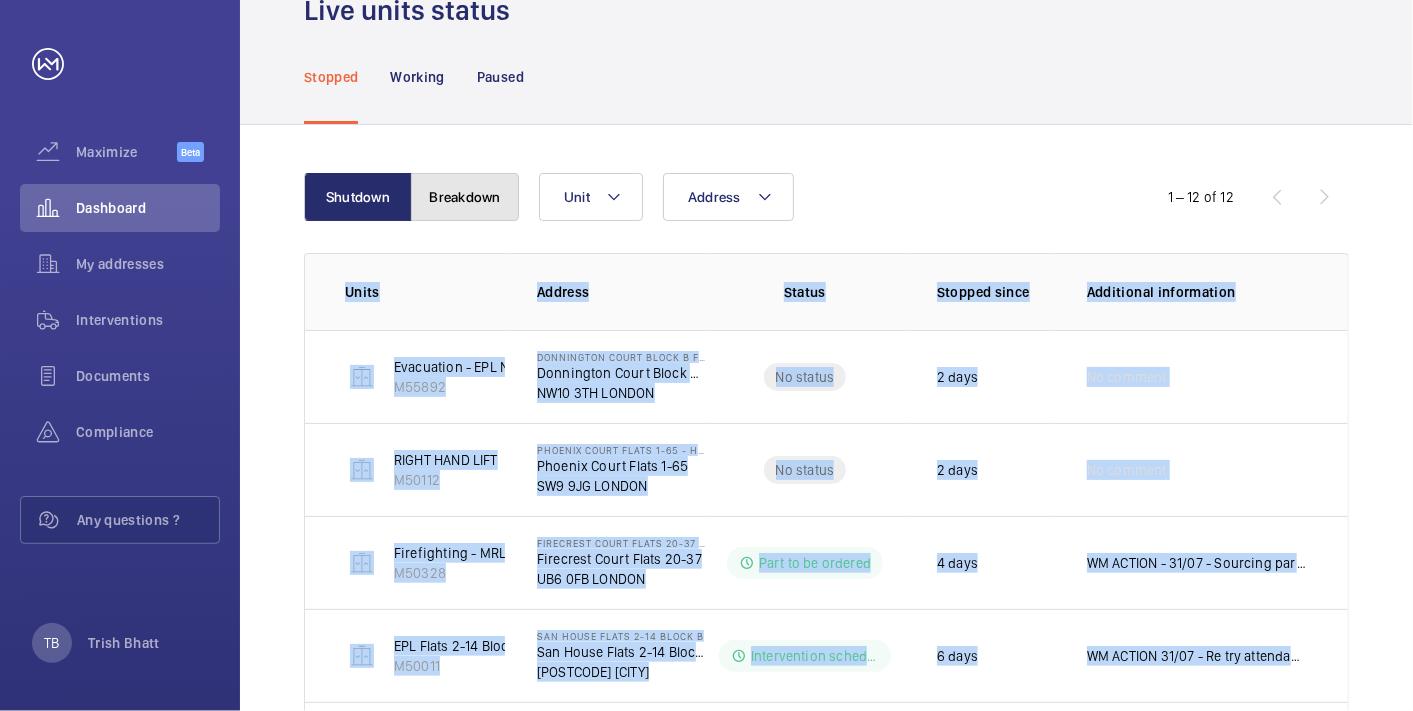 click on "Breakdown" 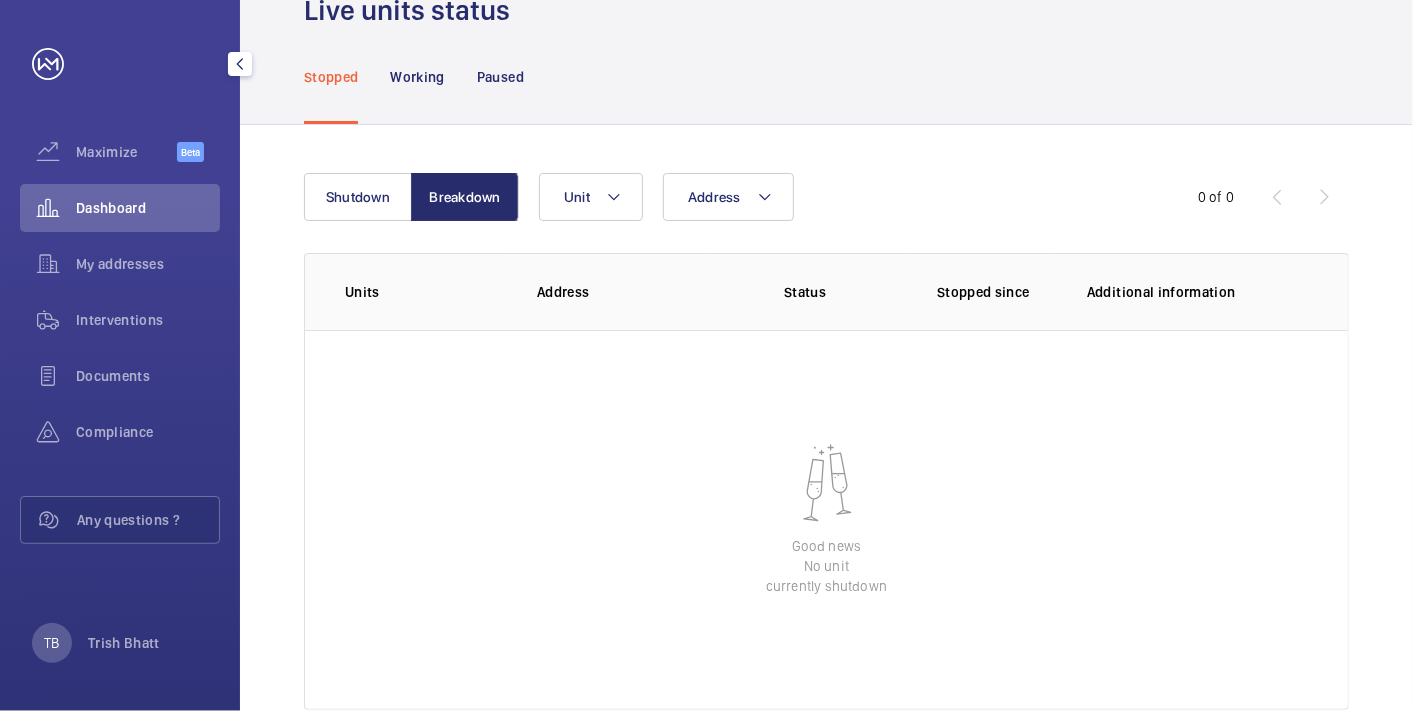 click on "Dashboard" 